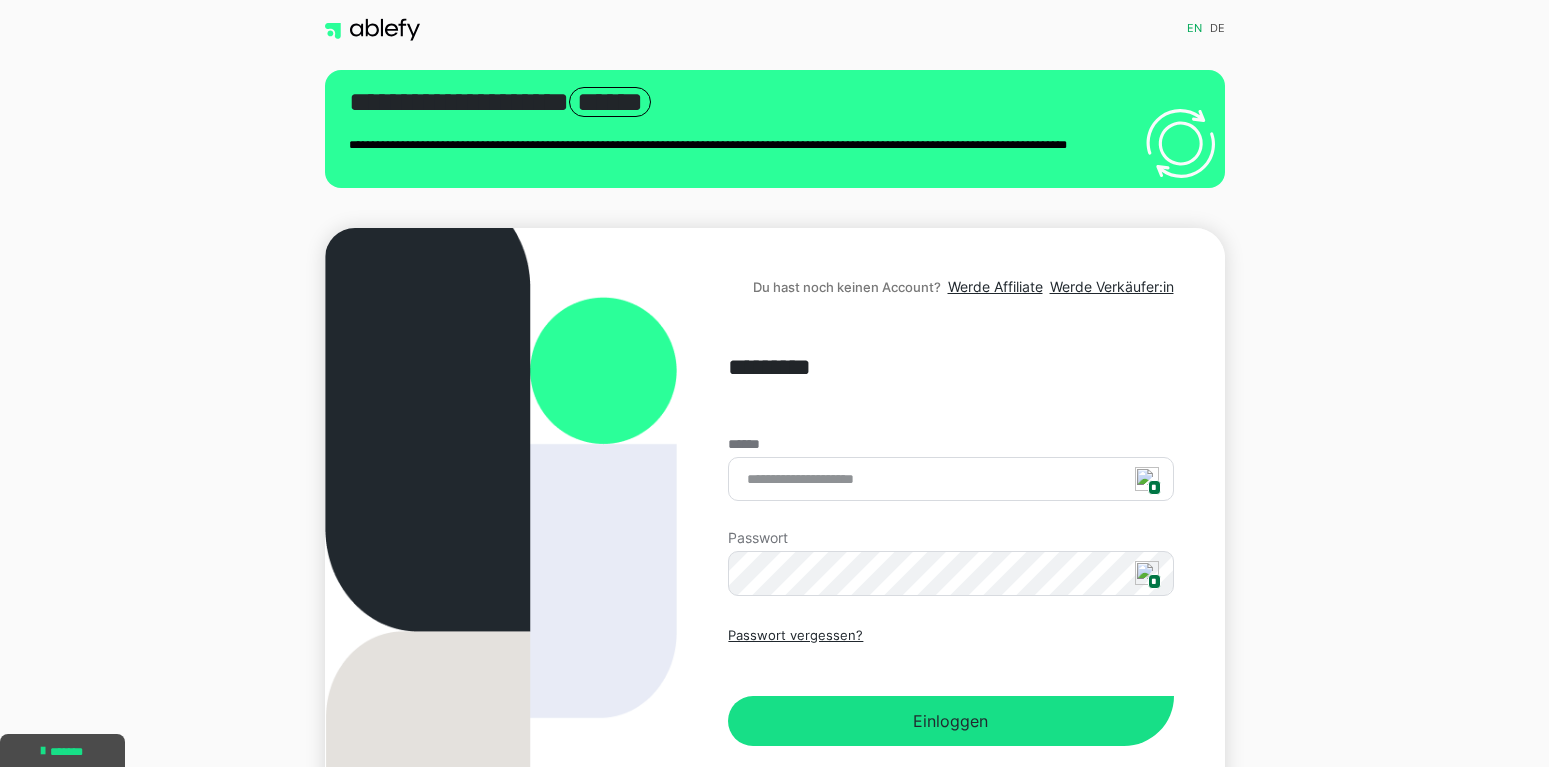 scroll, scrollTop: 0, scrollLeft: 0, axis: both 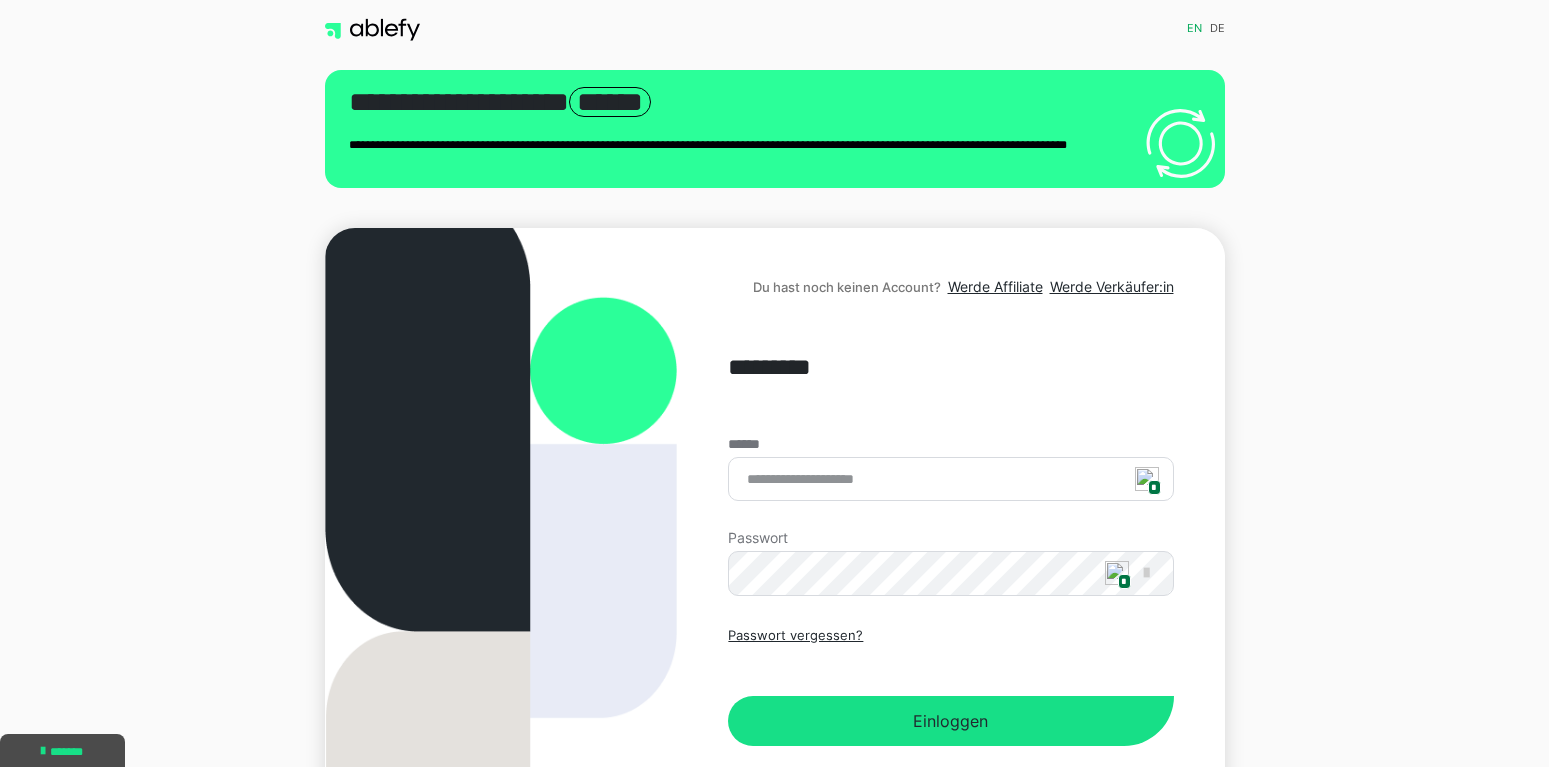 click at bounding box center (1147, 479) 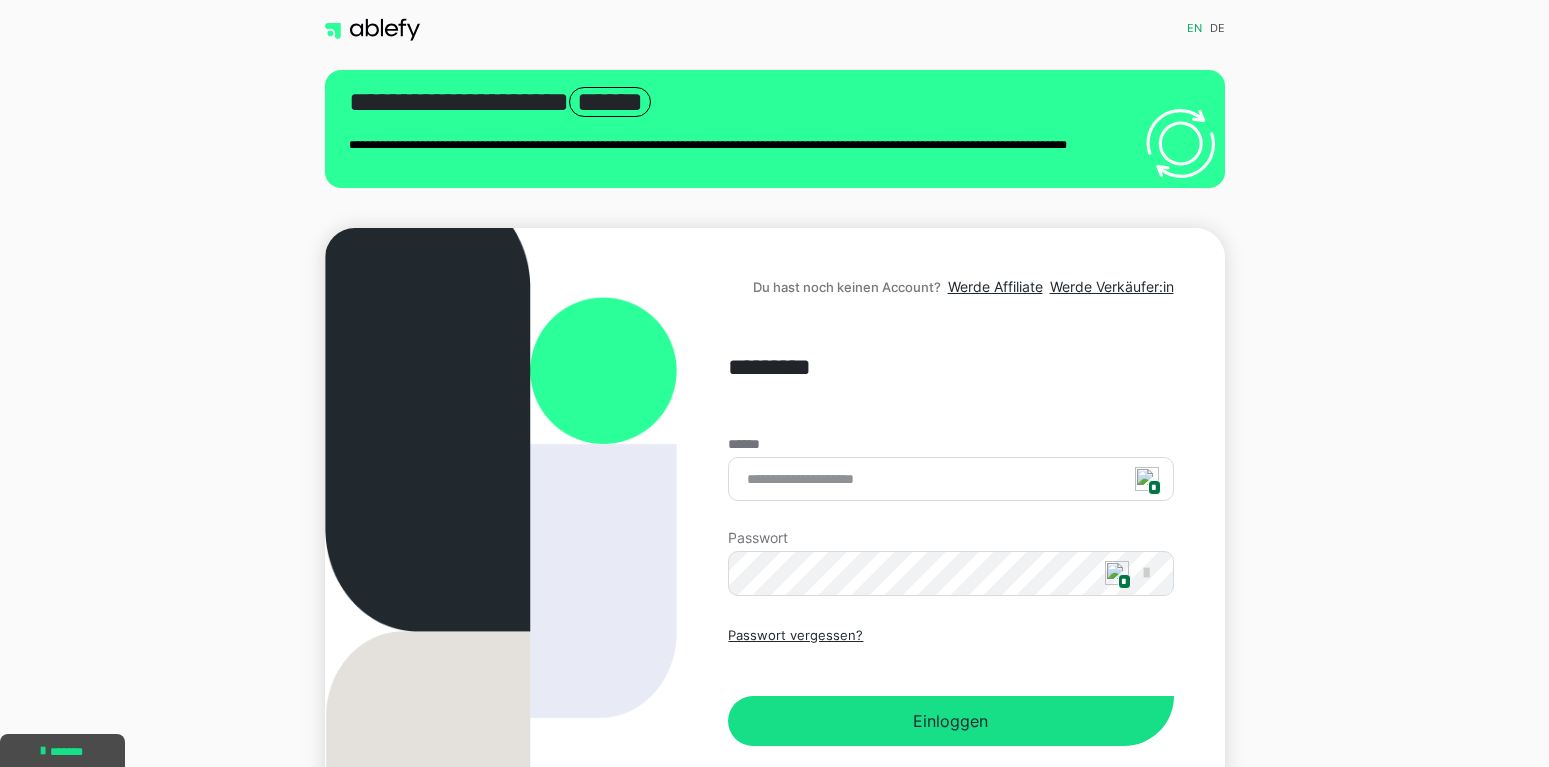 click at bounding box center (1147, 479) 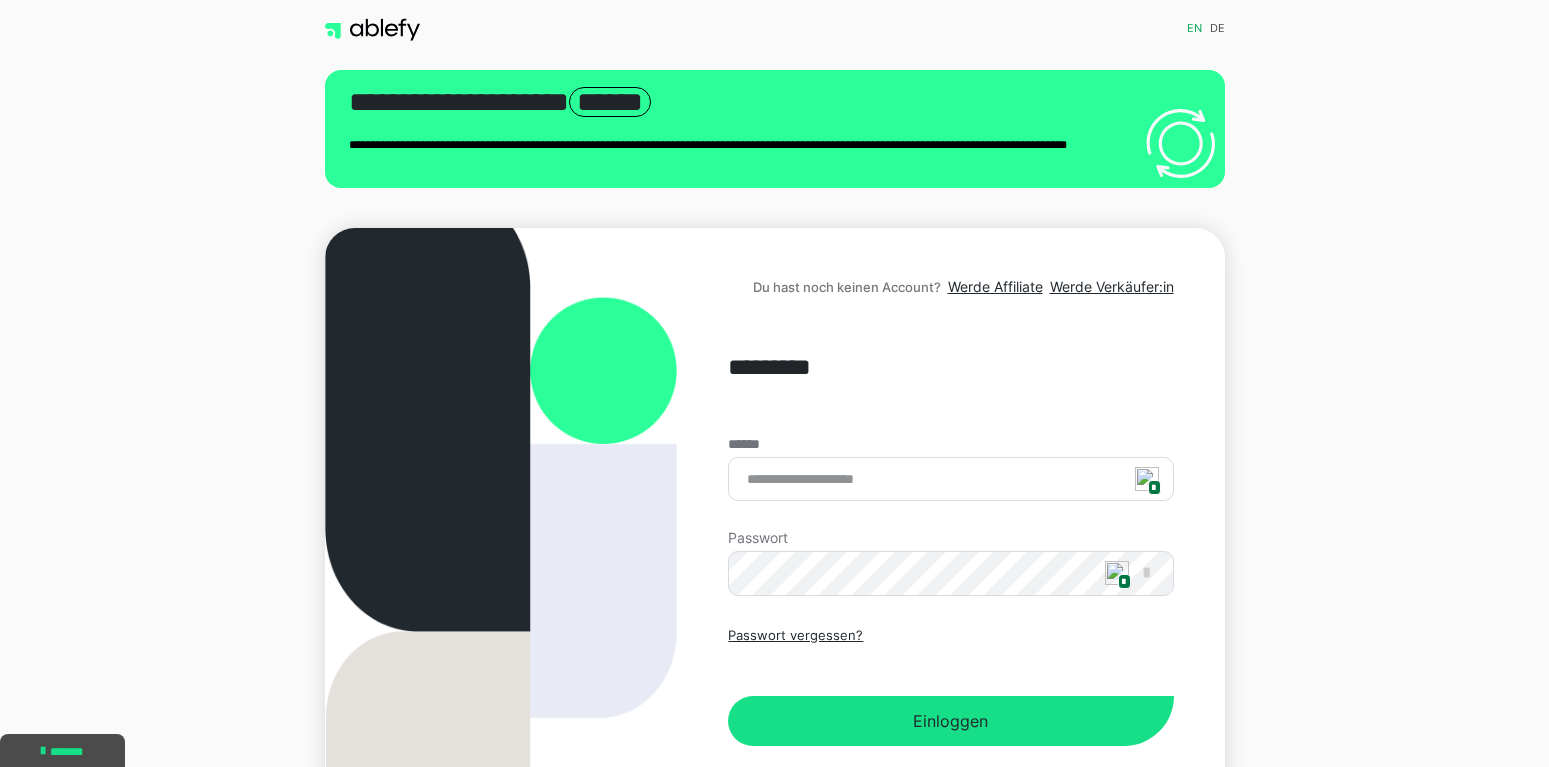 click at bounding box center (1147, 479) 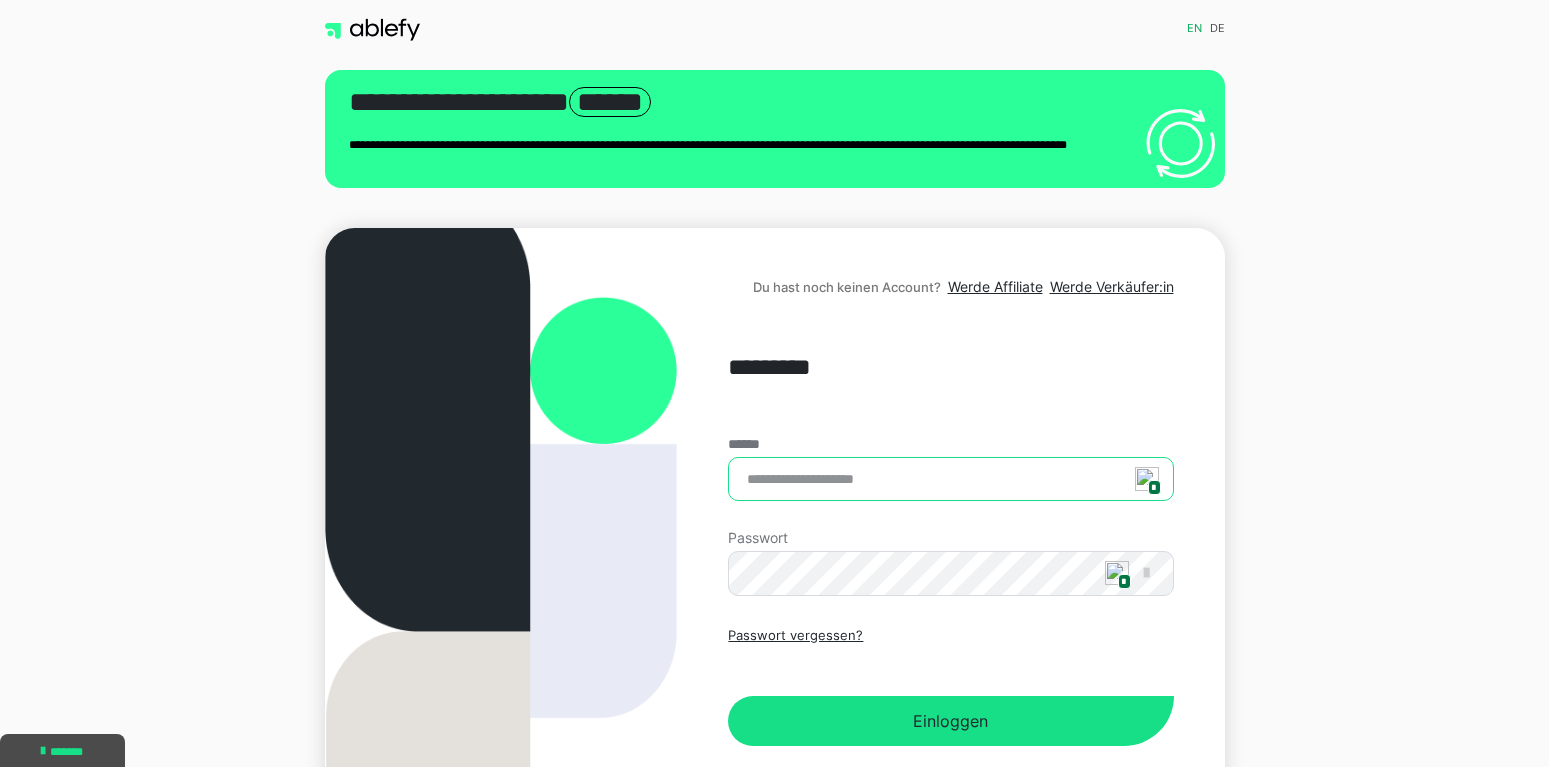 type on "**********" 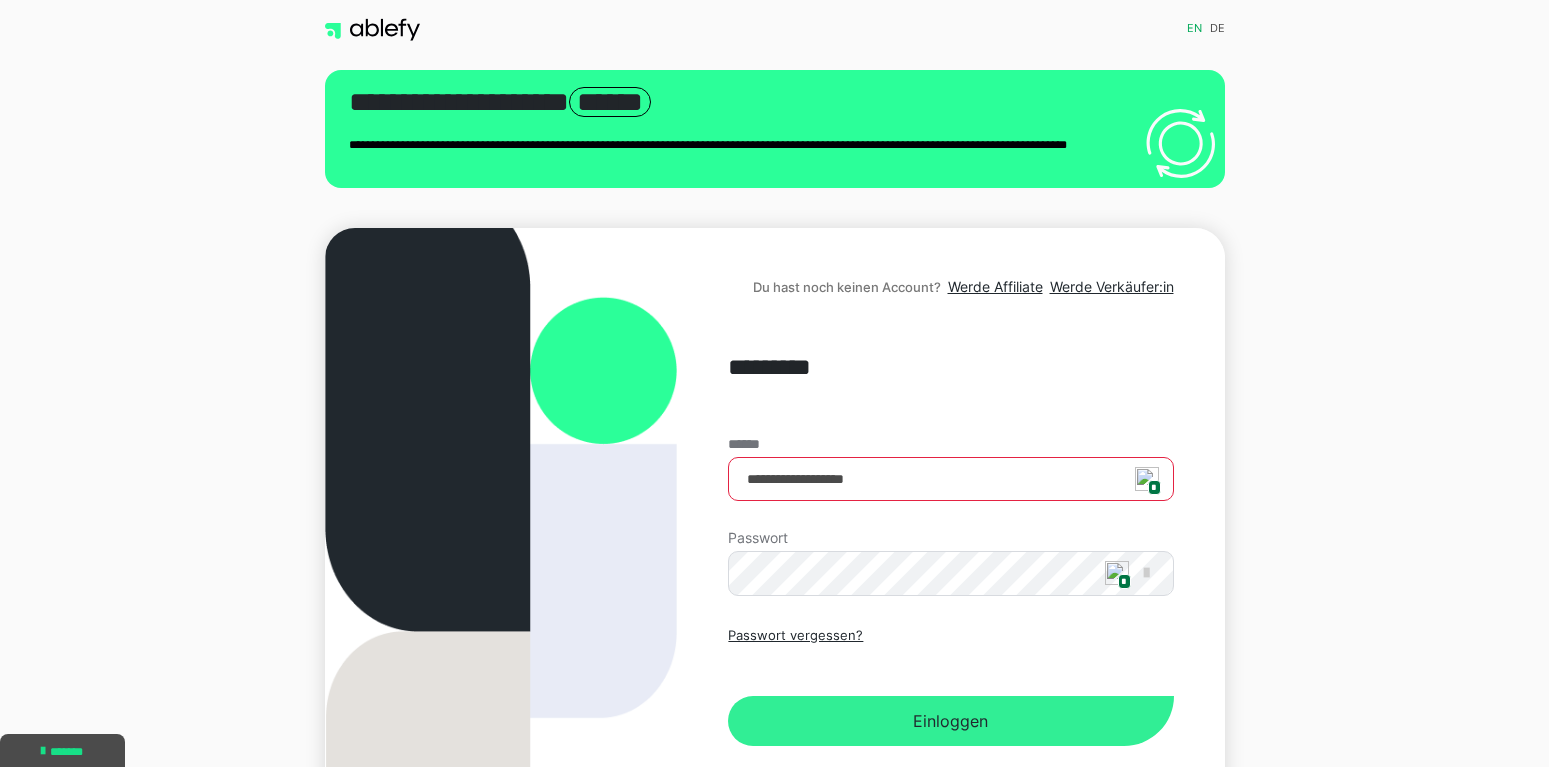 click on "Einloggen" at bounding box center [950, 721] 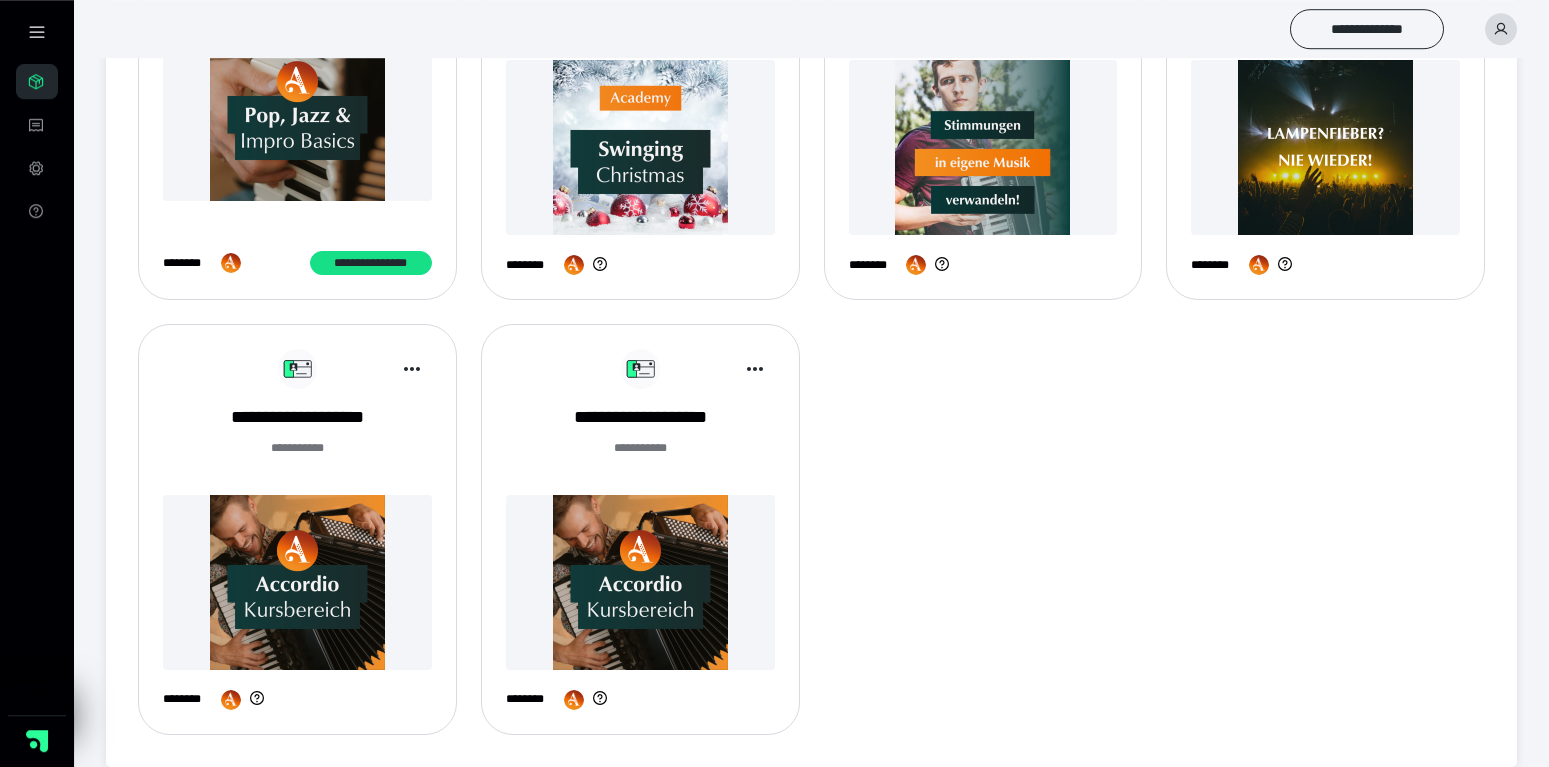 scroll, scrollTop: 475, scrollLeft: 0, axis: vertical 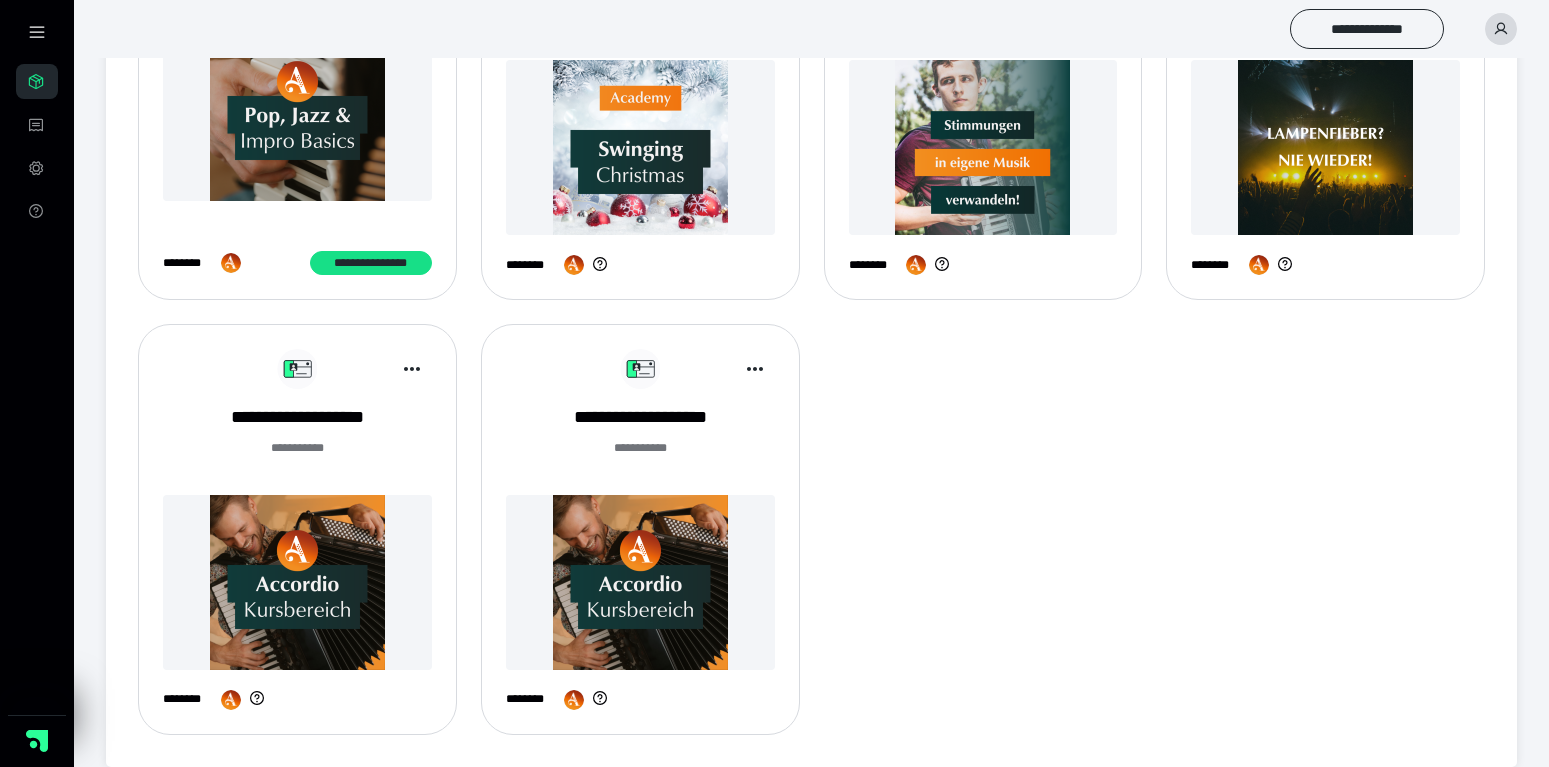 click at bounding box center [640, 582] 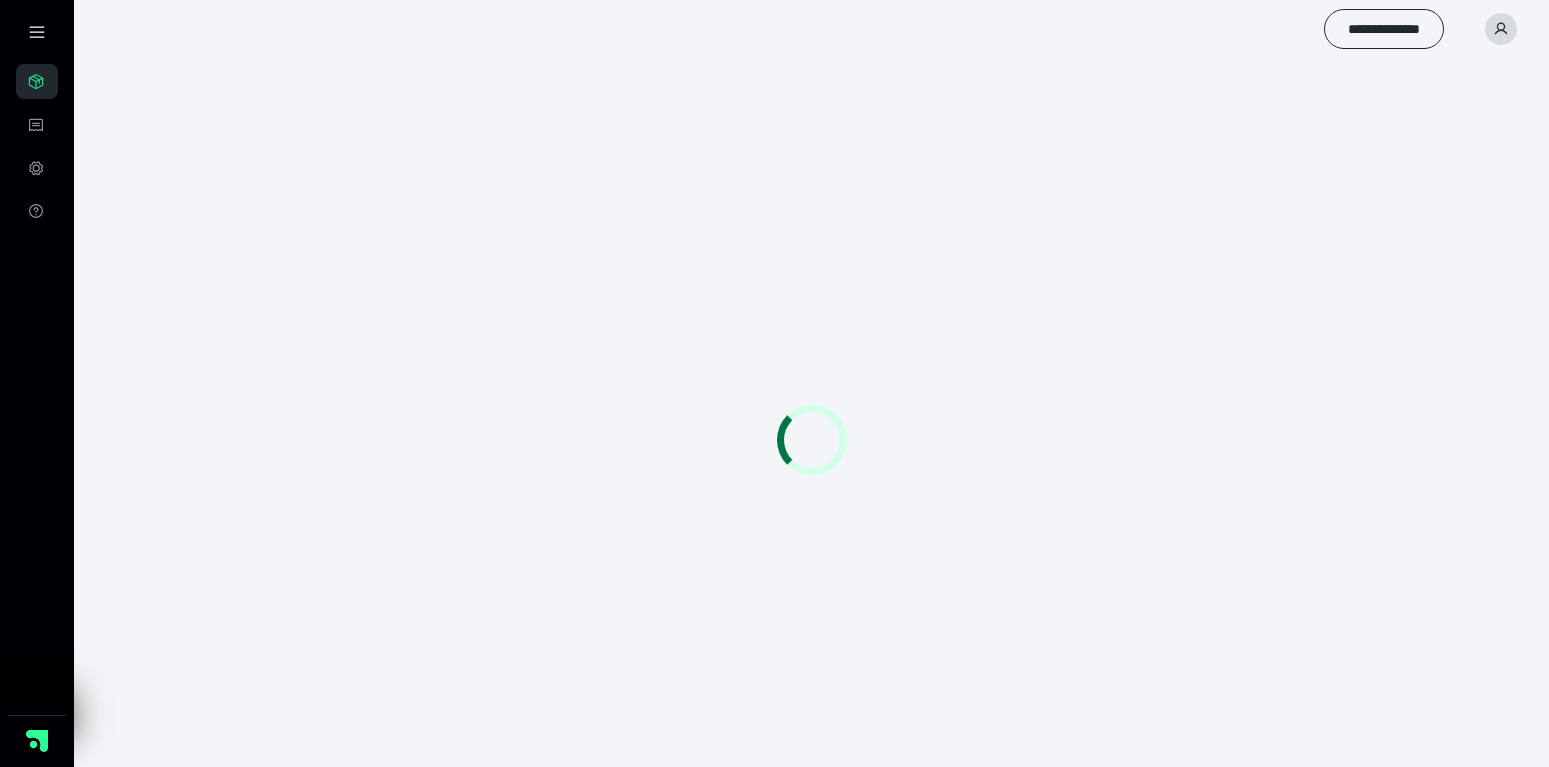 scroll, scrollTop: 0, scrollLeft: 0, axis: both 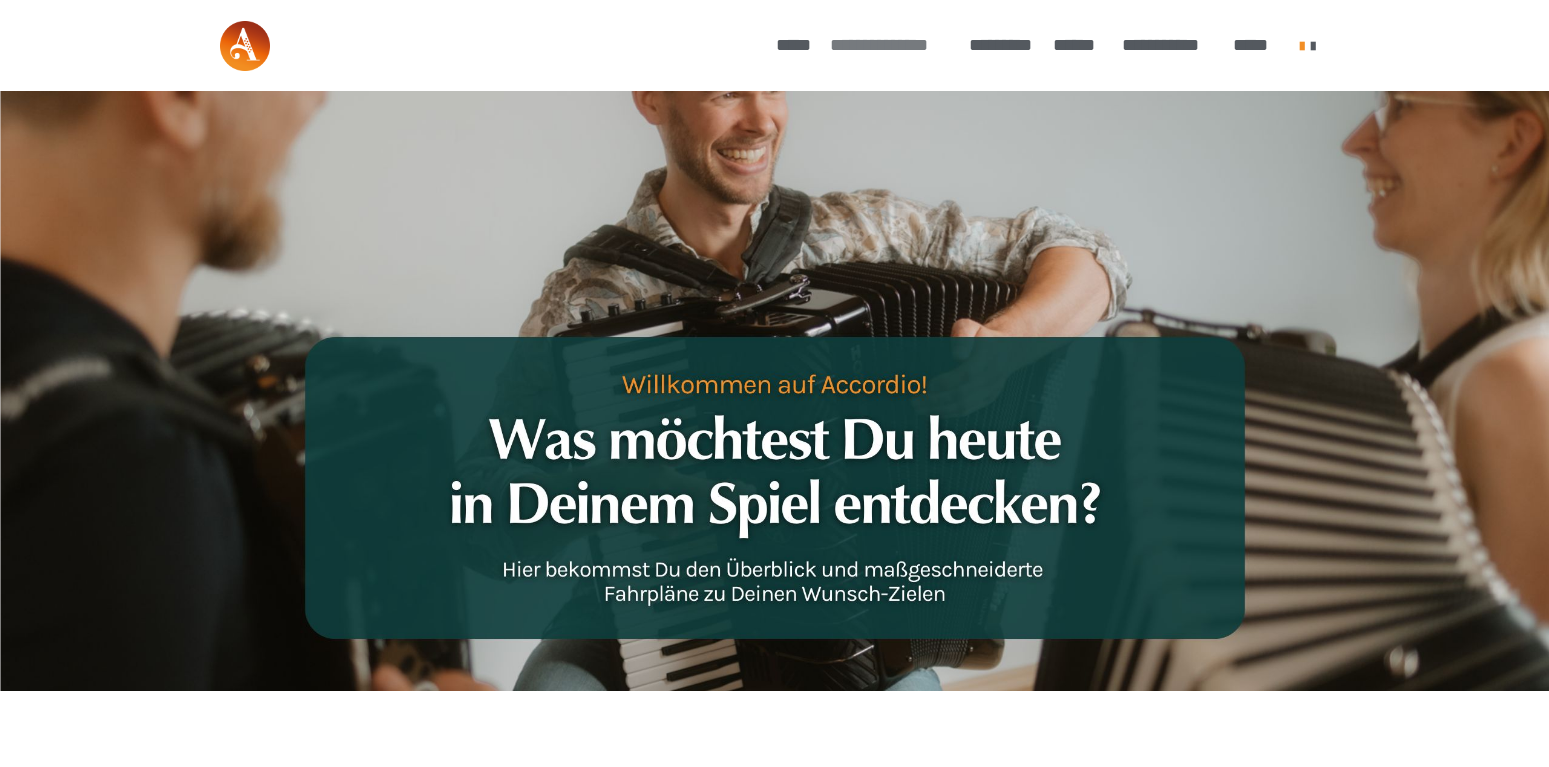 click on "**********" at bounding box center [889, 45] 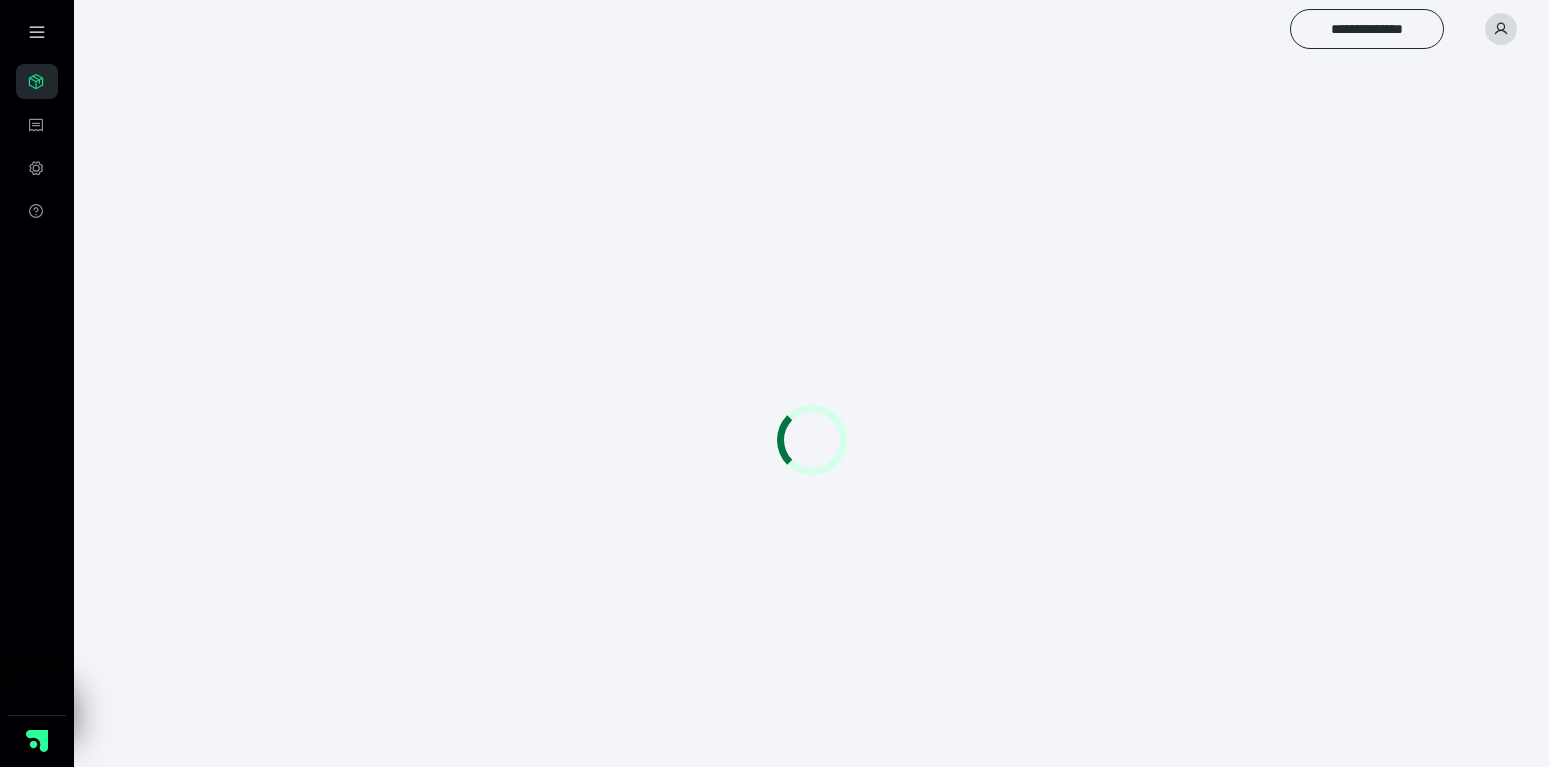 scroll, scrollTop: 0, scrollLeft: 0, axis: both 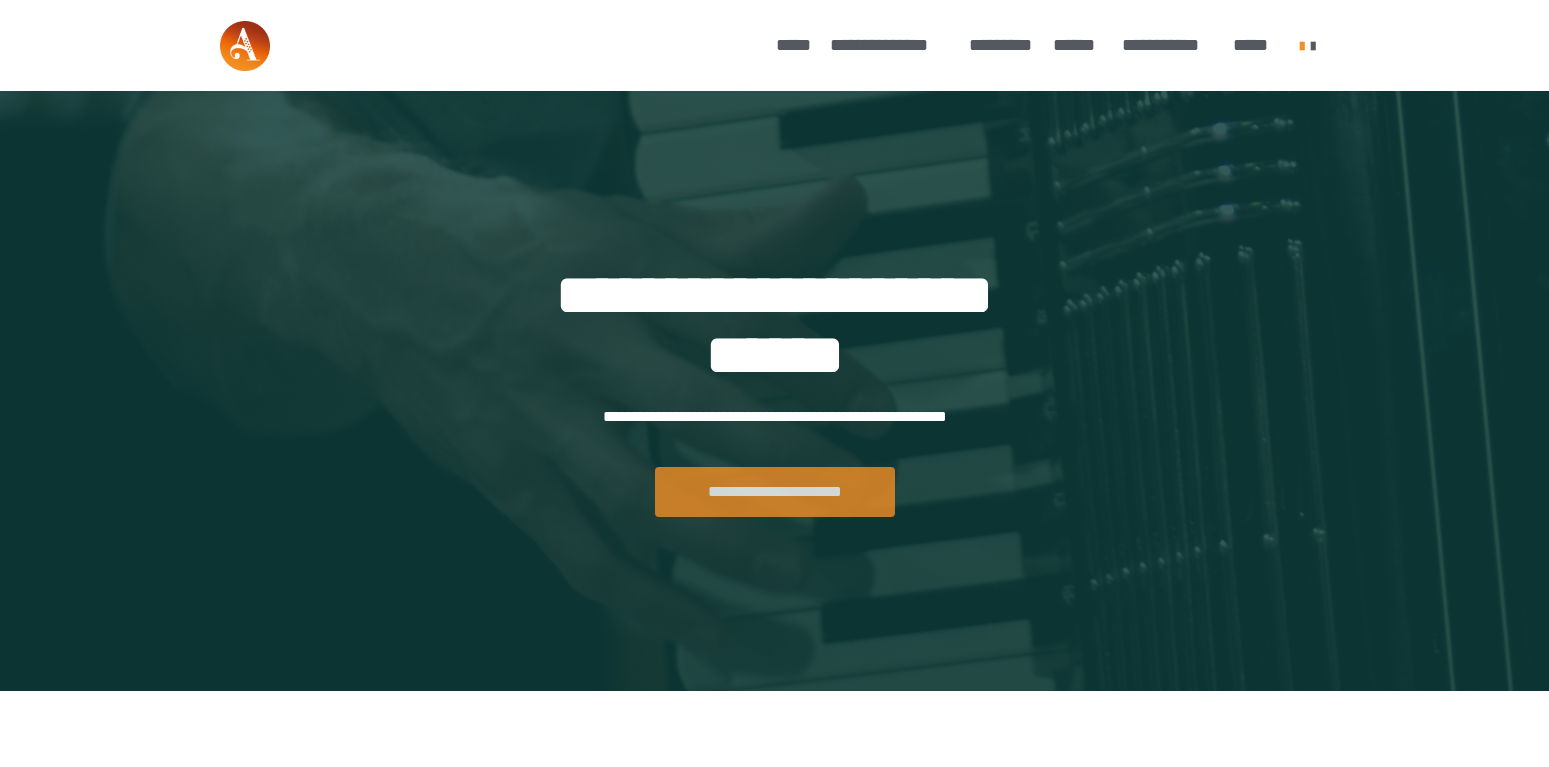 click on "**********" at bounding box center [775, 492] 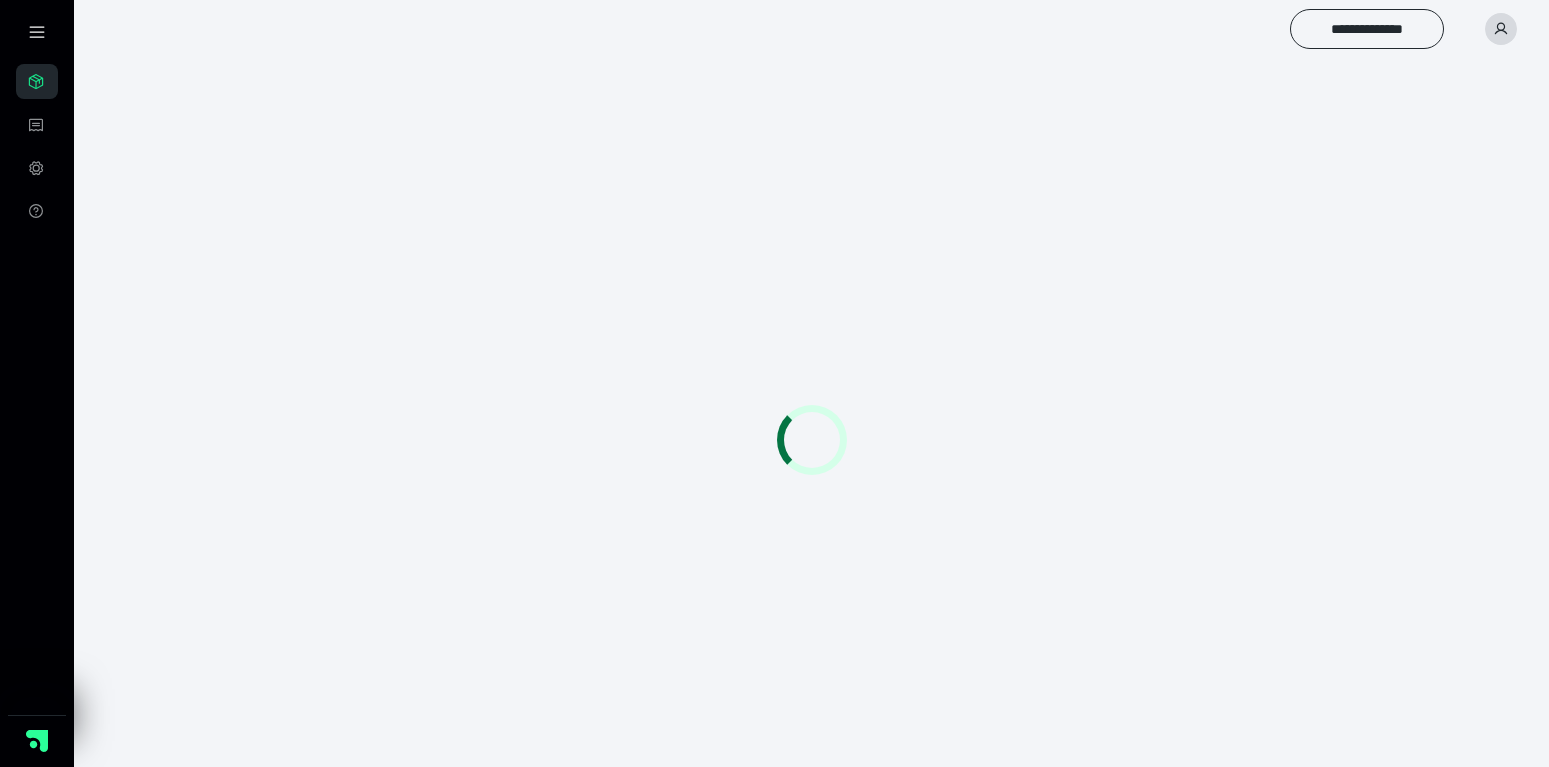 scroll, scrollTop: 0, scrollLeft: 0, axis: both 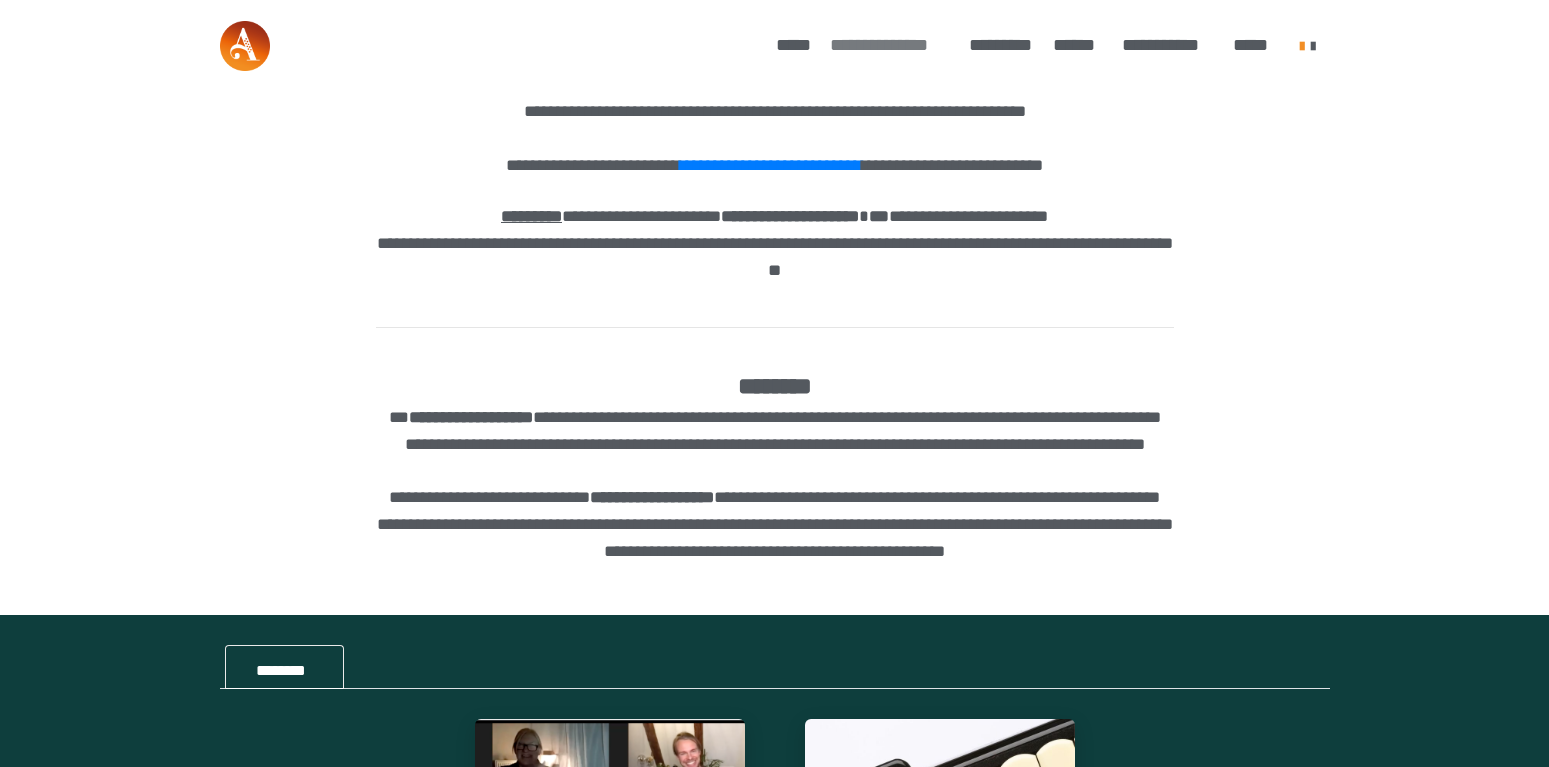 click on "**********" at bounding box center [889, 45] 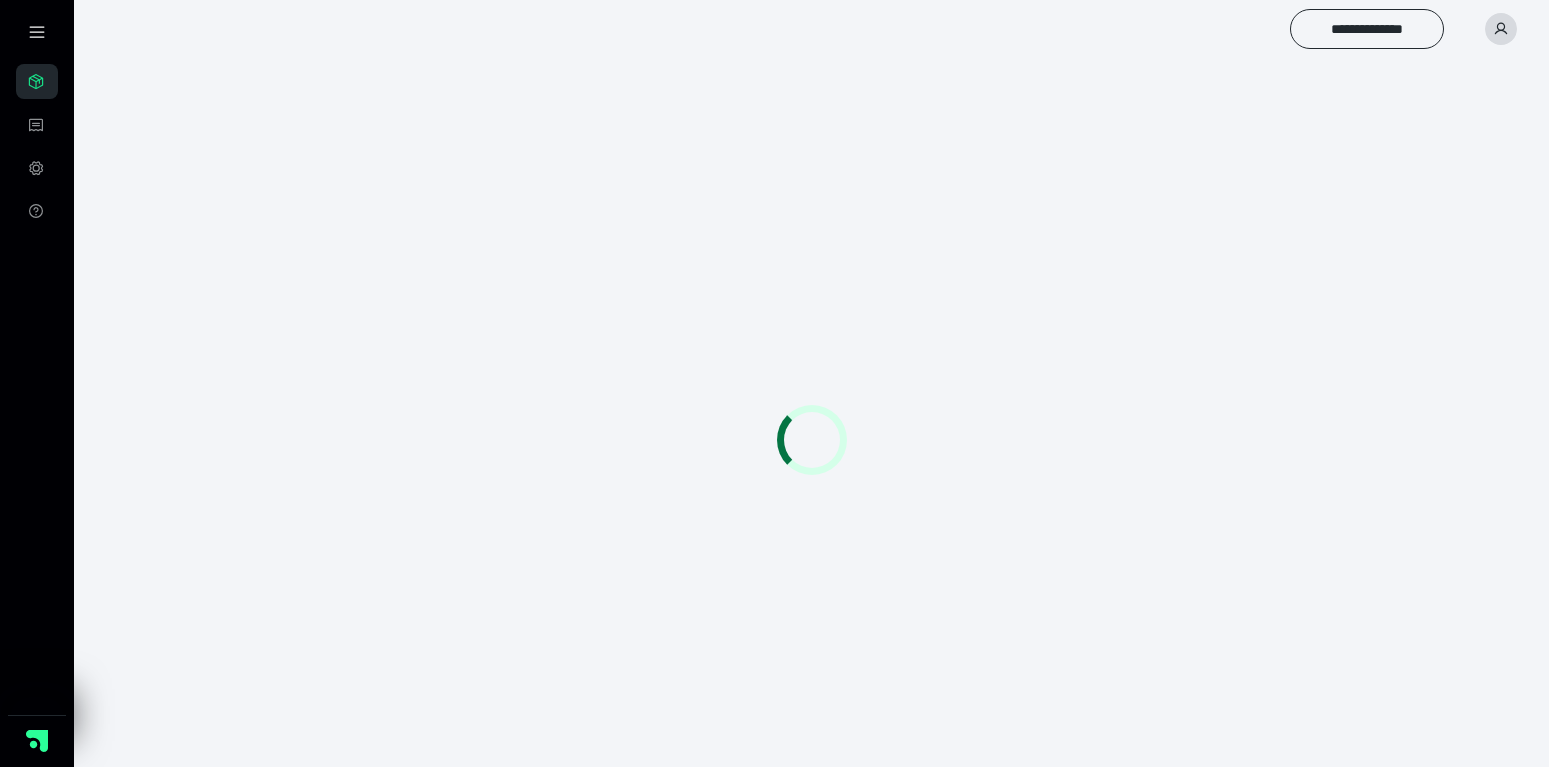 scroll, scrollTop: 0, scrollLeft: 0, axis: both 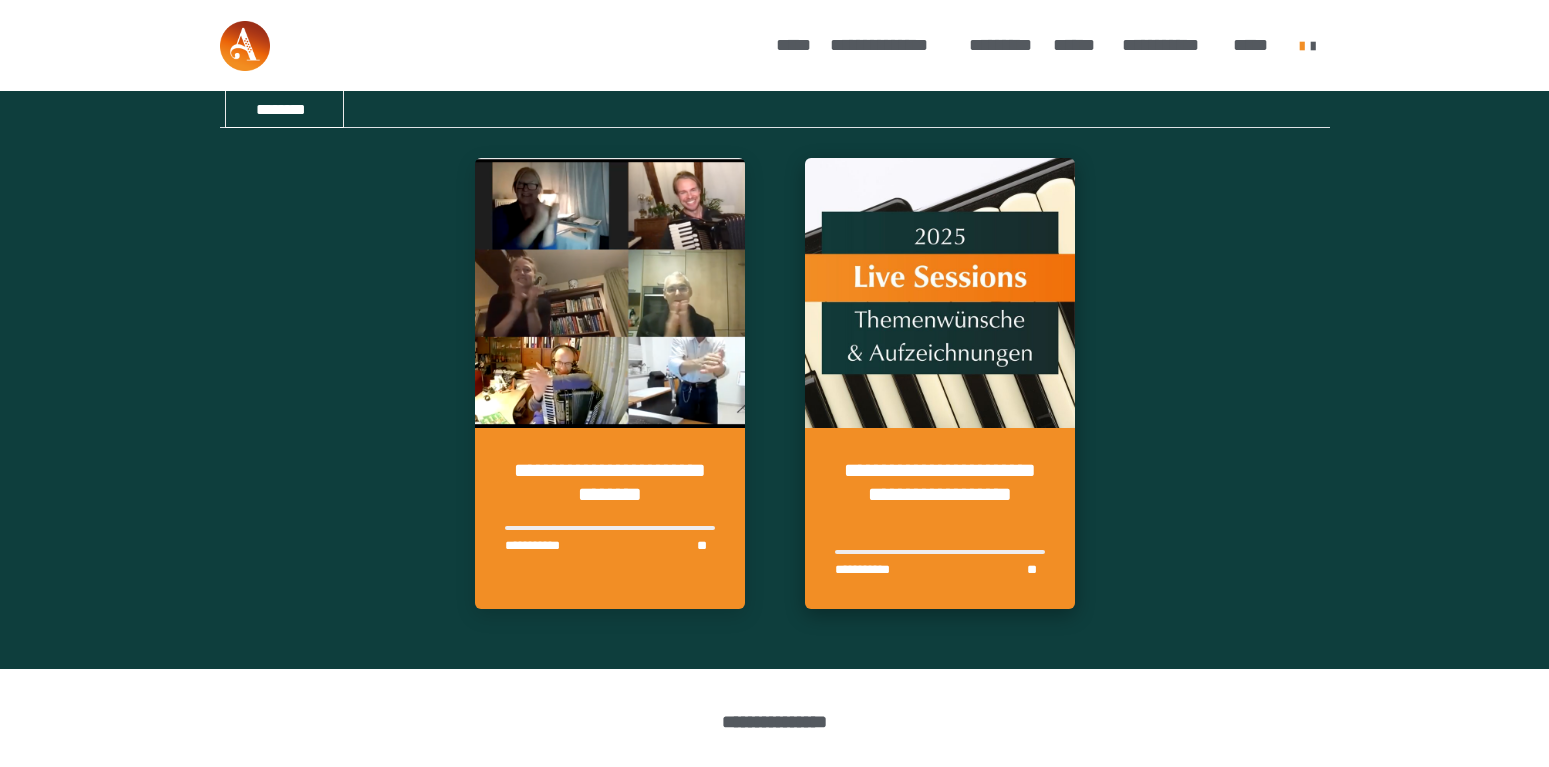 click on "**********" at bounding box center (940, 494) 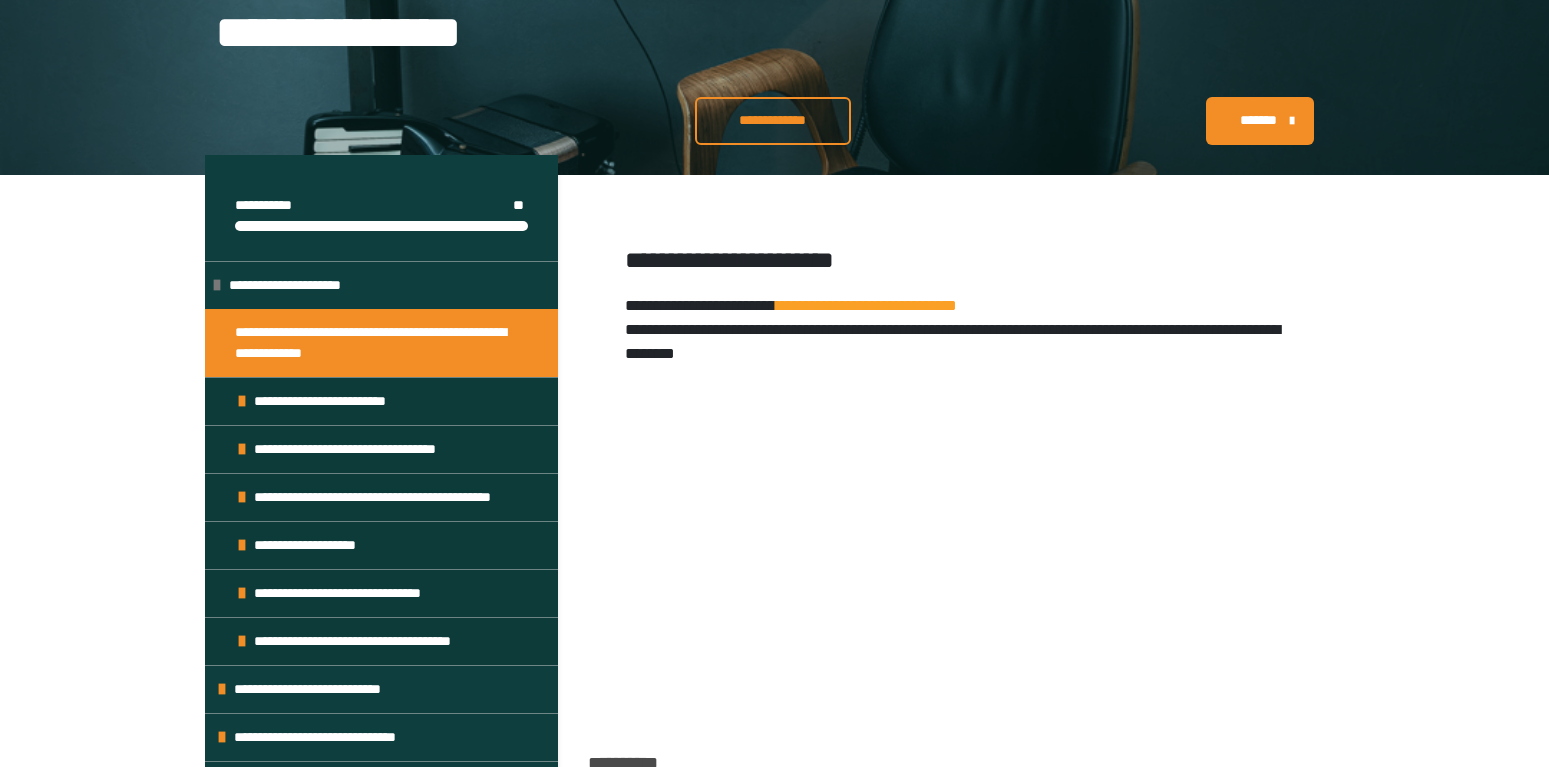 scroll, scrollTop: 311, scrollLeft: 0, axis: vertical 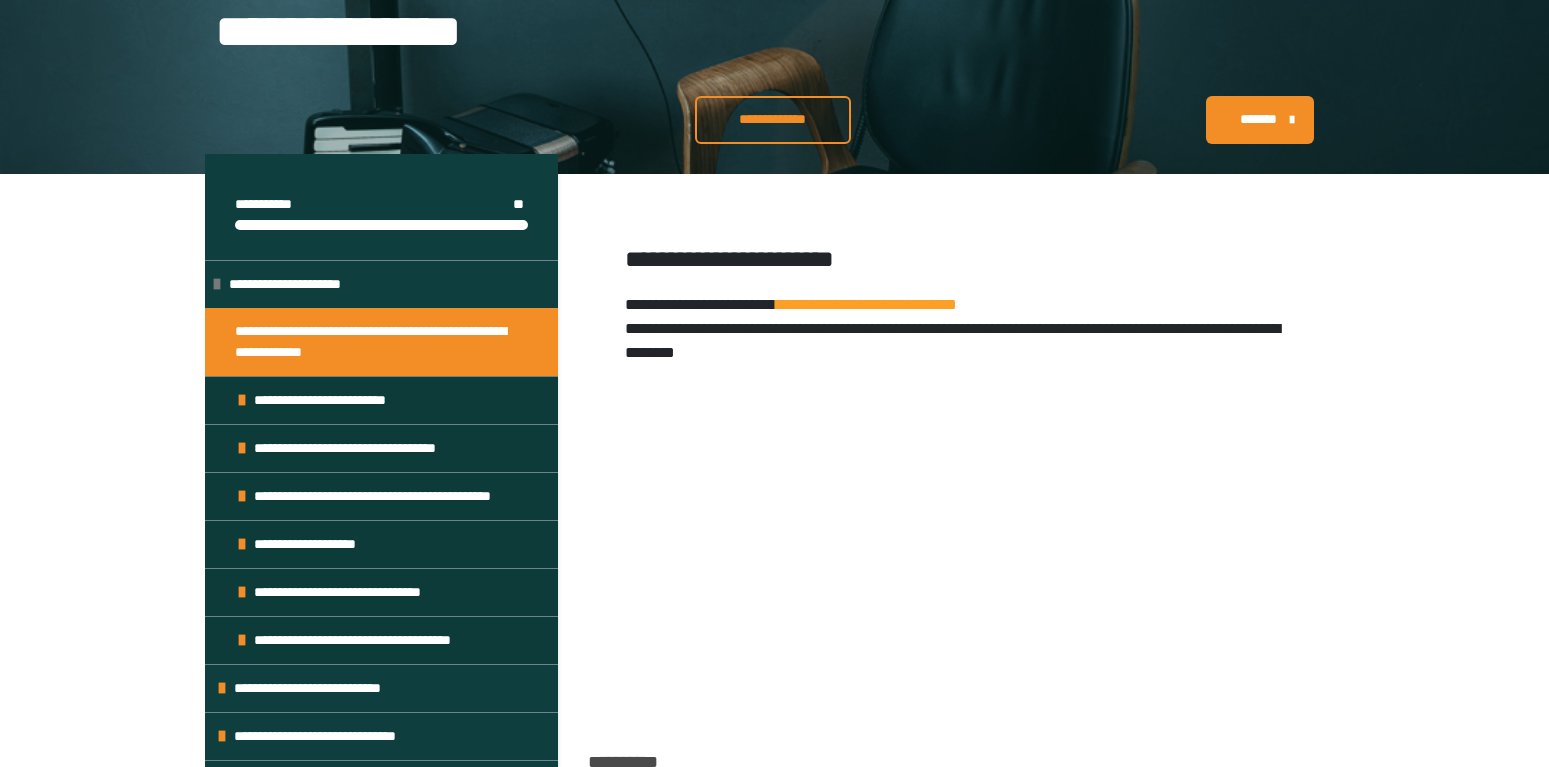 click on "**********" at bounding box center [373, 342] 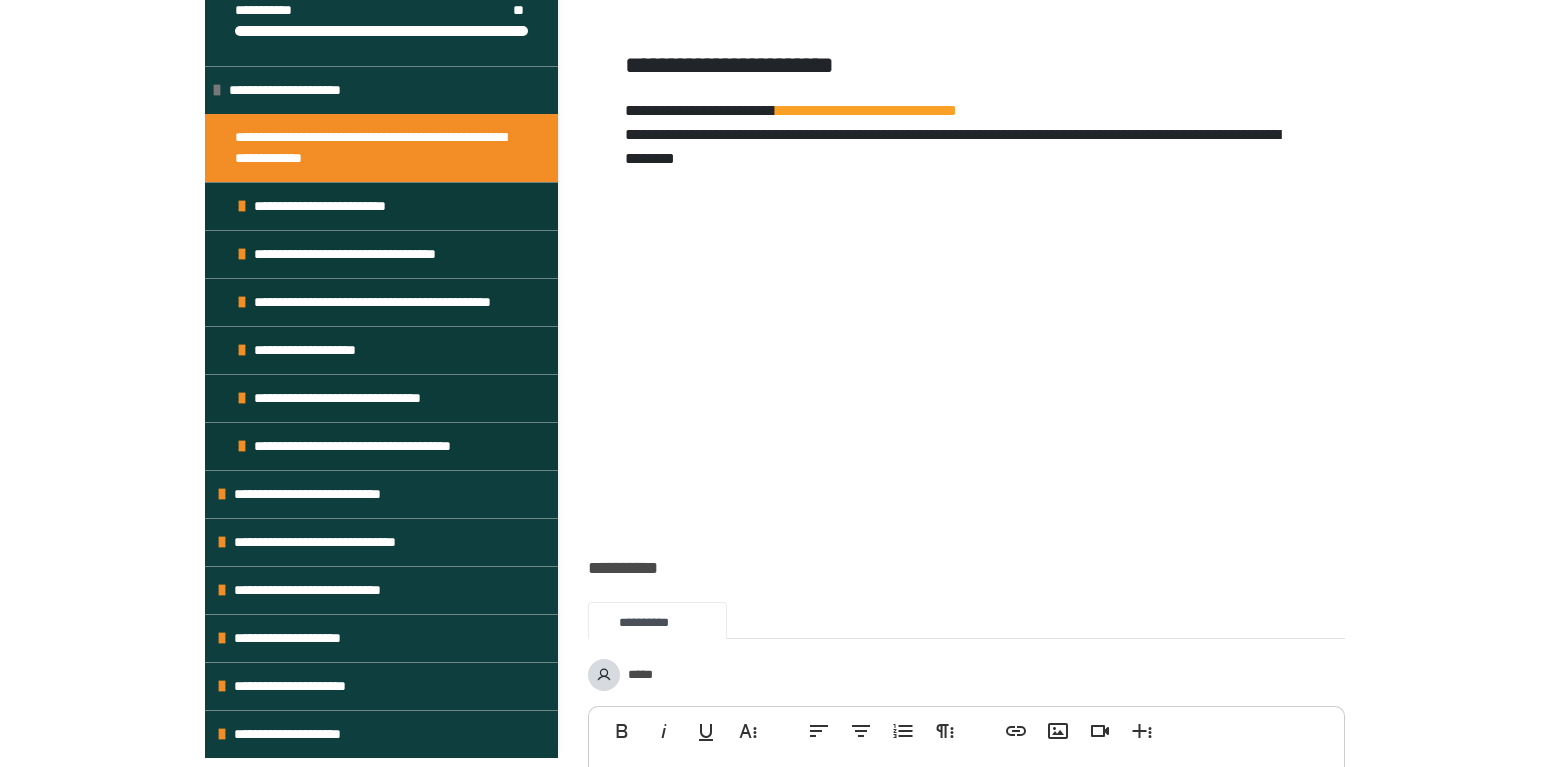 scroll, scrollTop: 515, scrollLeft: 0, axis: vertical 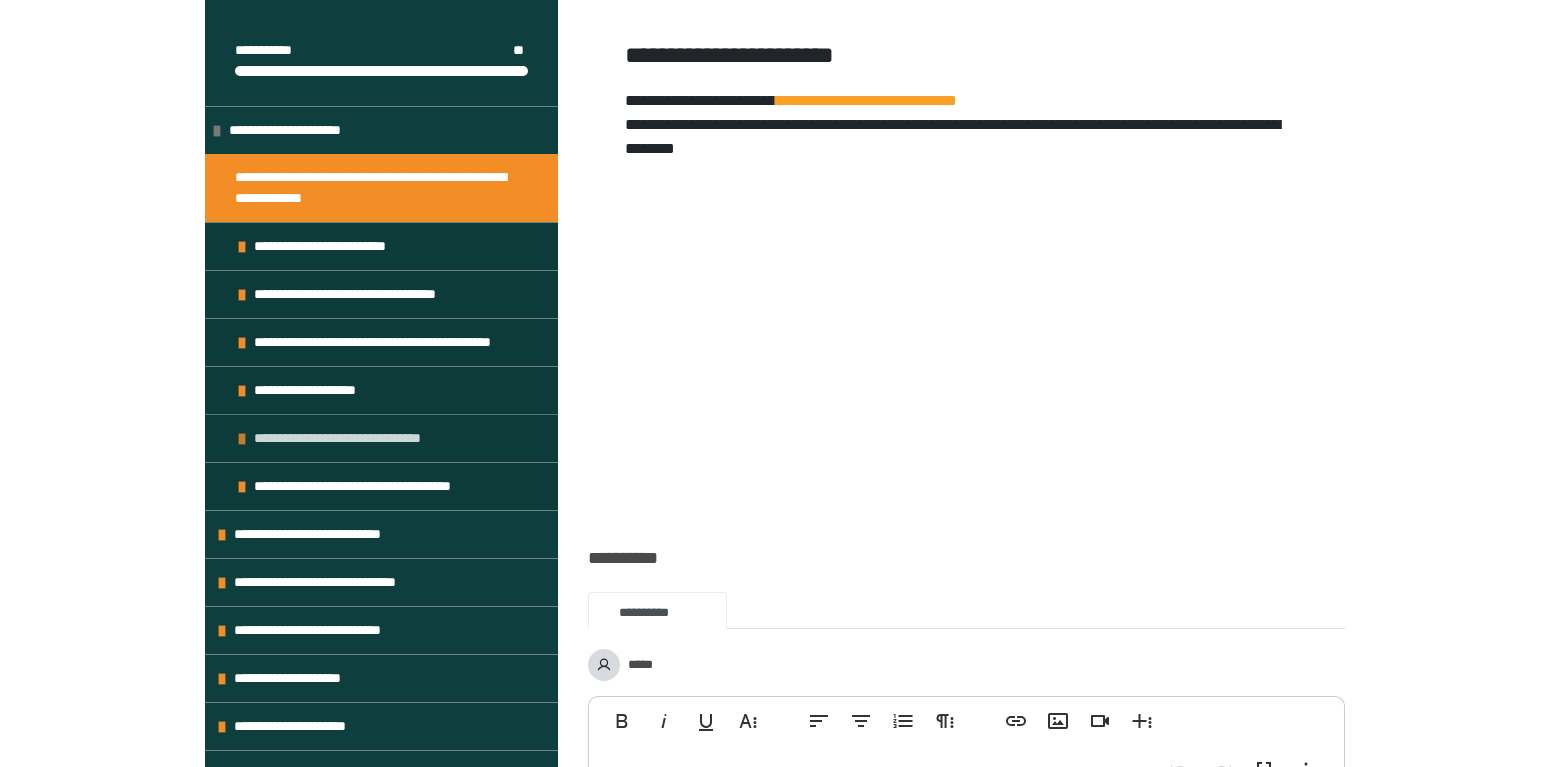 click on "**********" at bounding box center [349, 438] 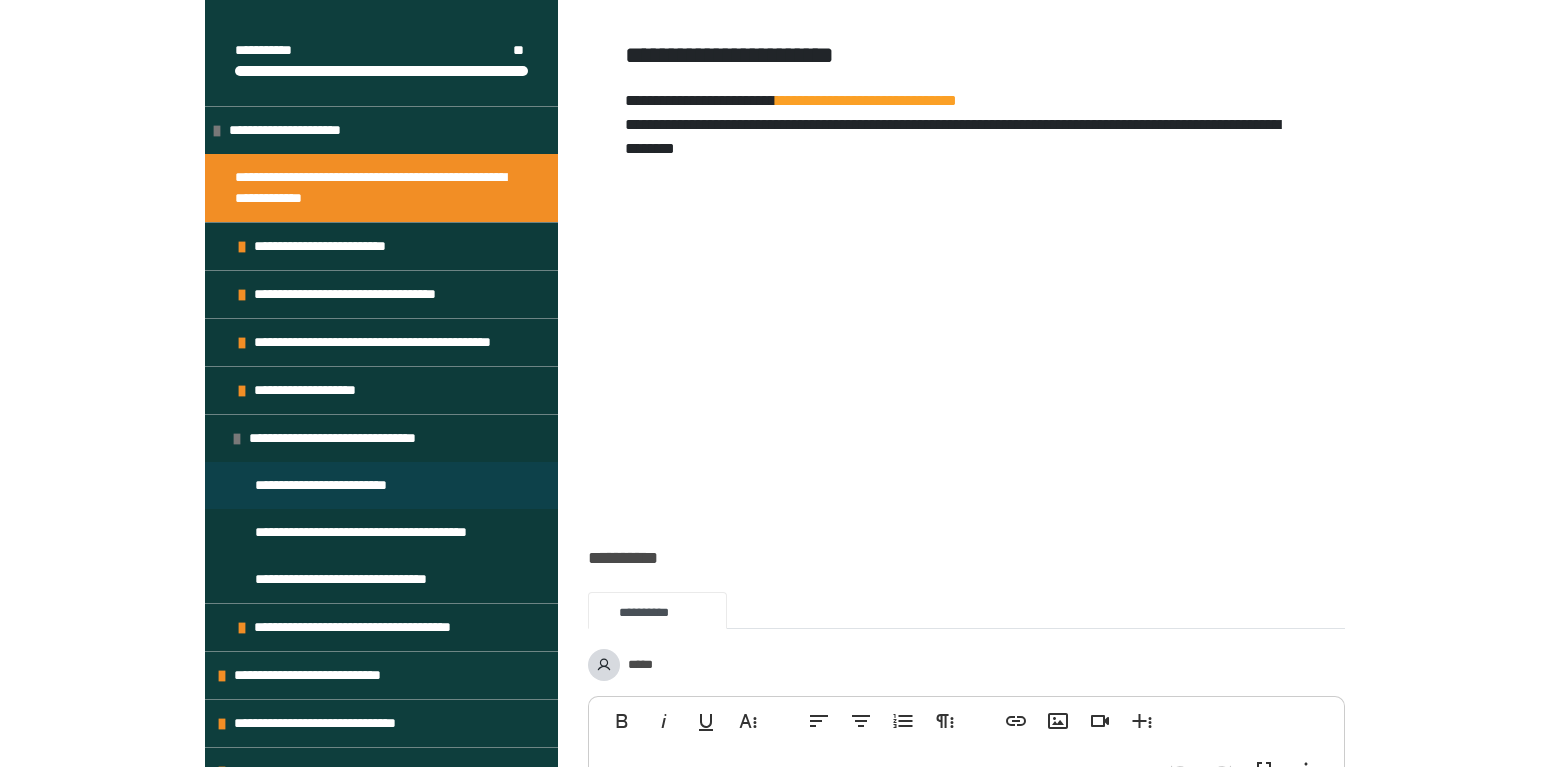 click on "**********" at bounding box center [331, 485] 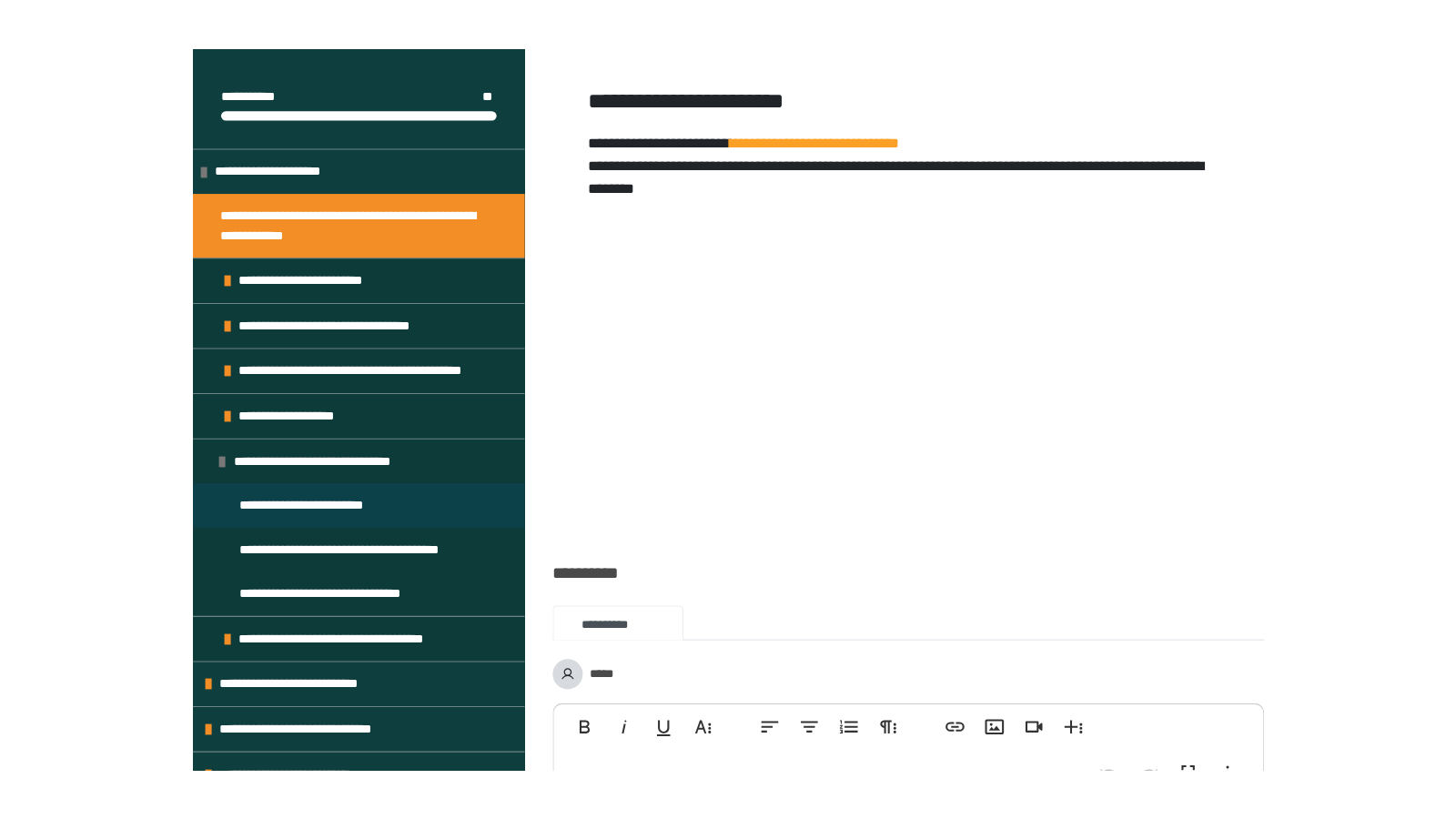 scroll, scrollTop: 432, scrollLeft: 0, axis: vertical 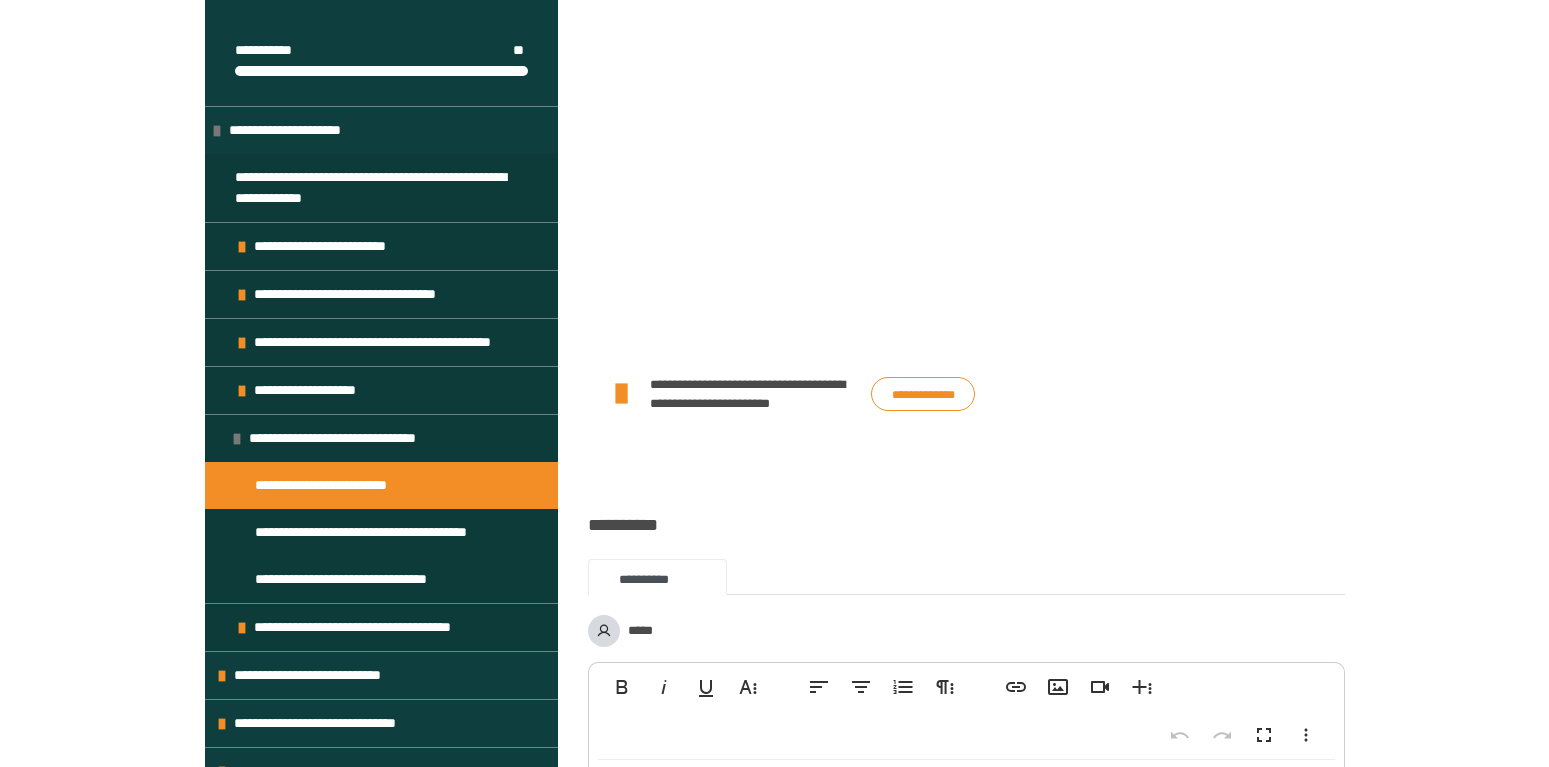 click on "**********" at bounding box center [923, 394] 